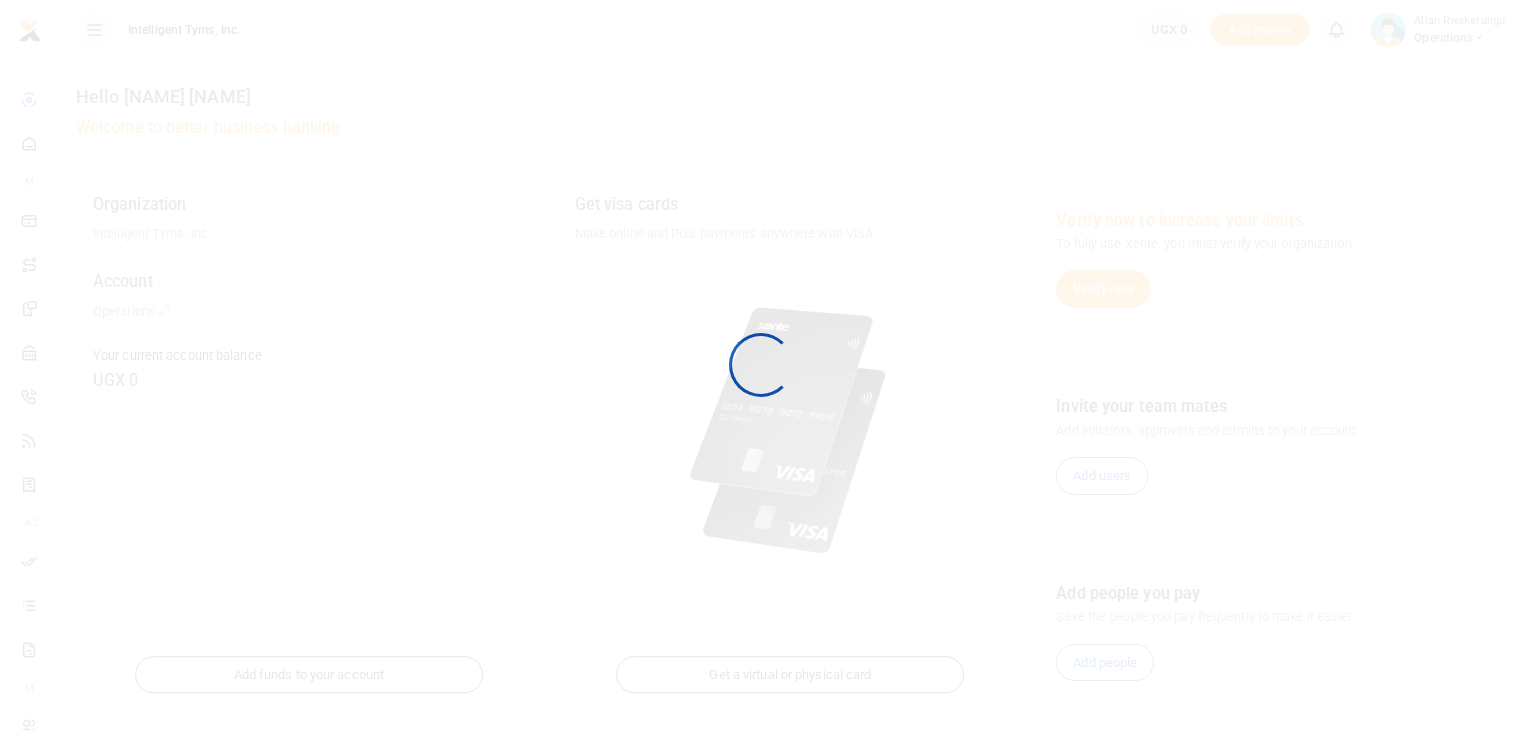 scroll, scrollTop: 0, scrollLeft: 0, axis: both 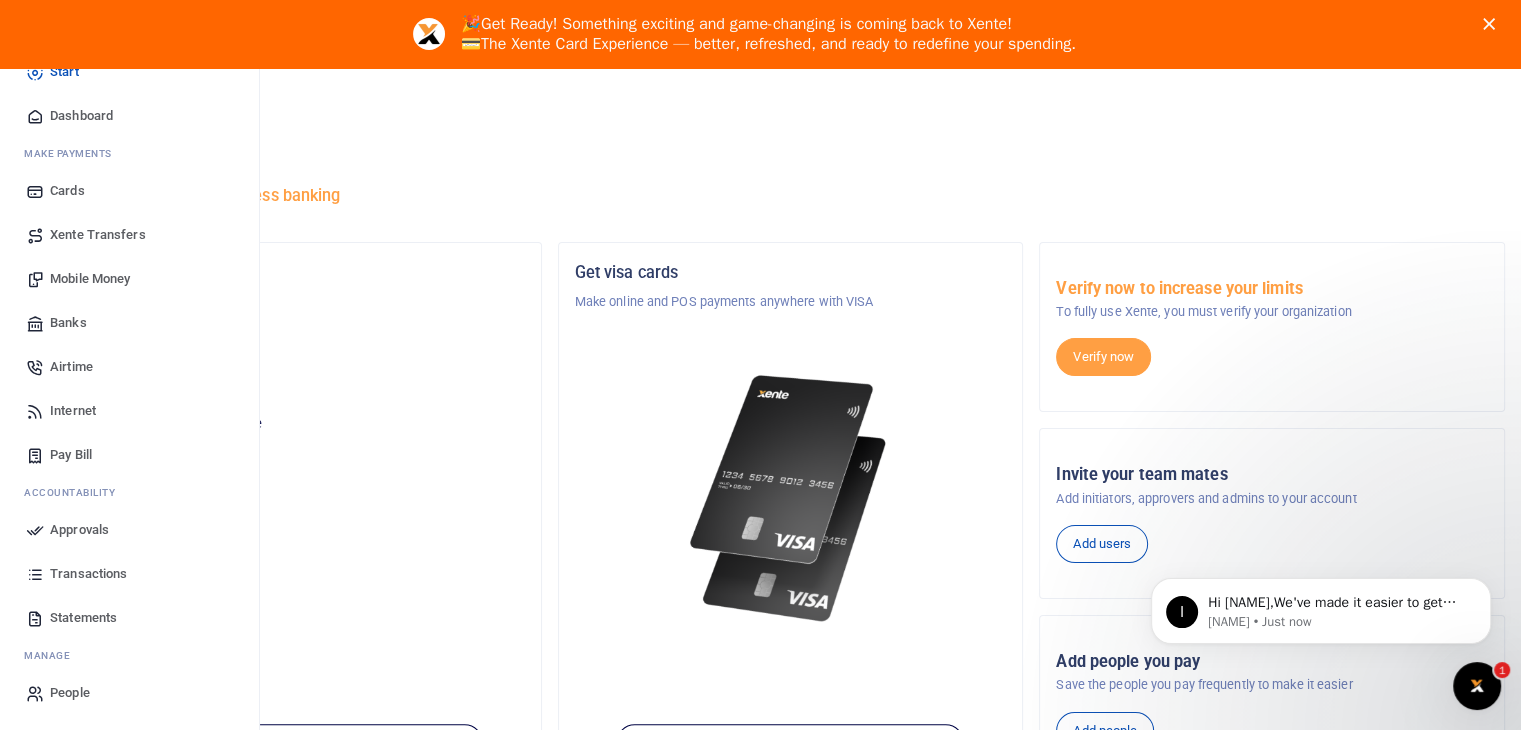 click on "Cards" at bounding box center [129, 191] 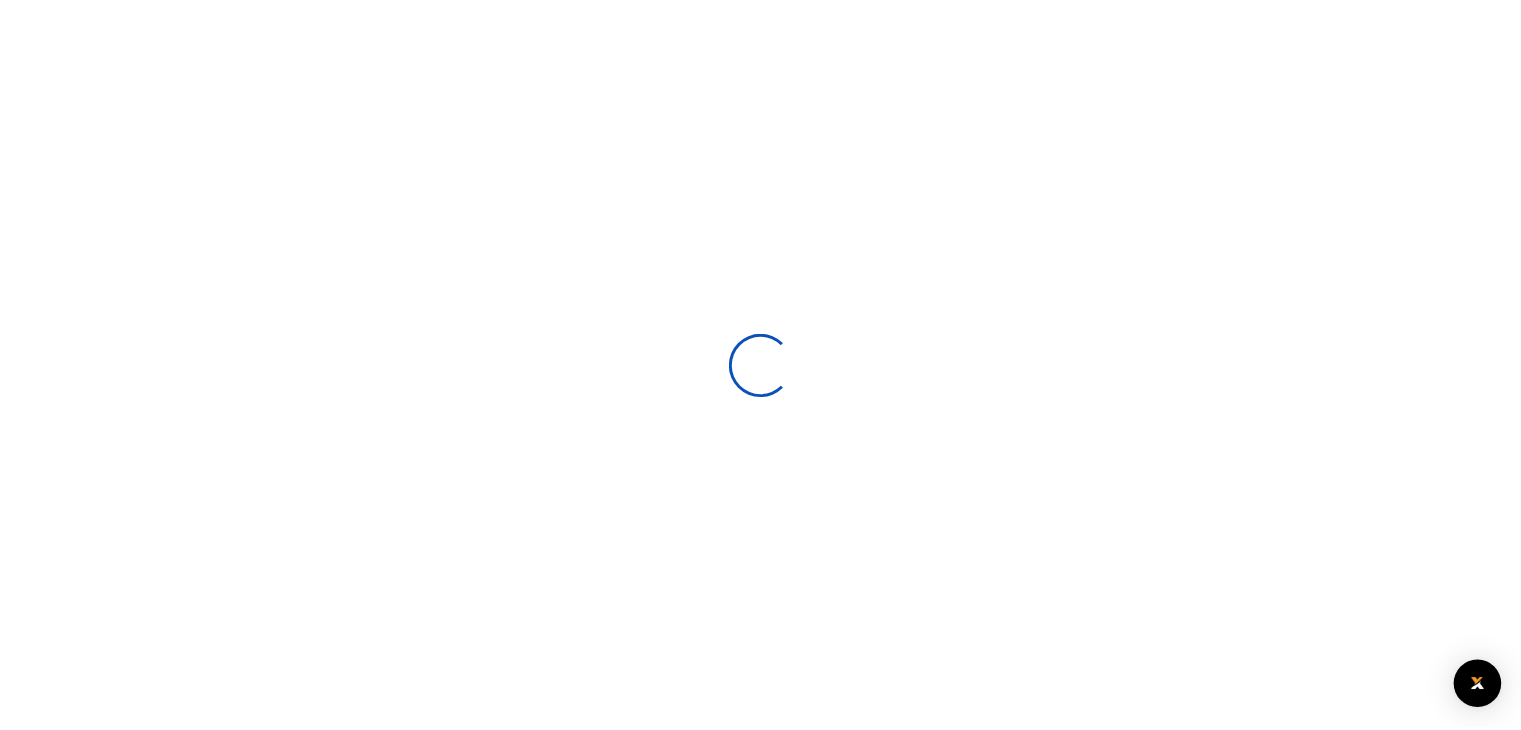 scroll, scrollTop: 0, scrollLeft: 0, axis: both 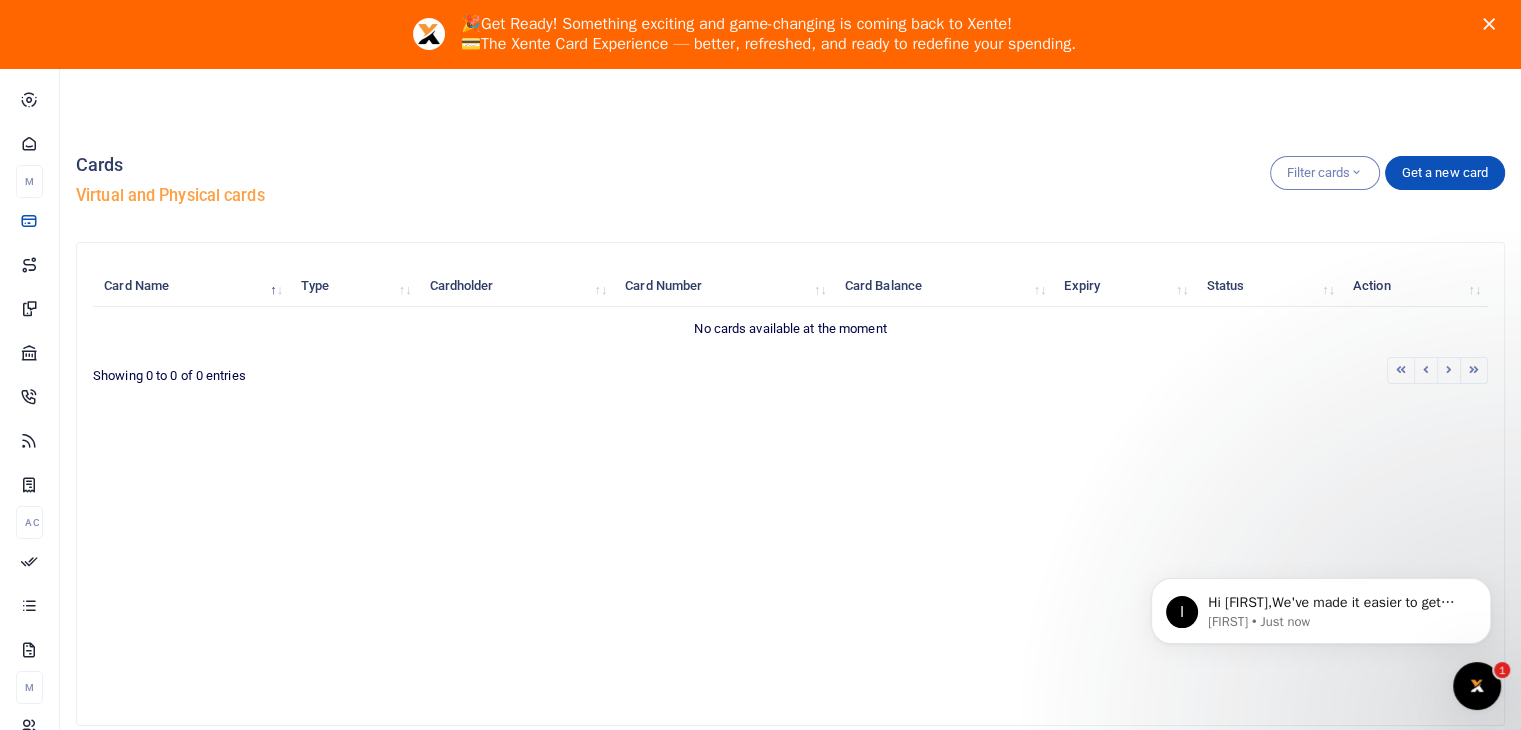 click 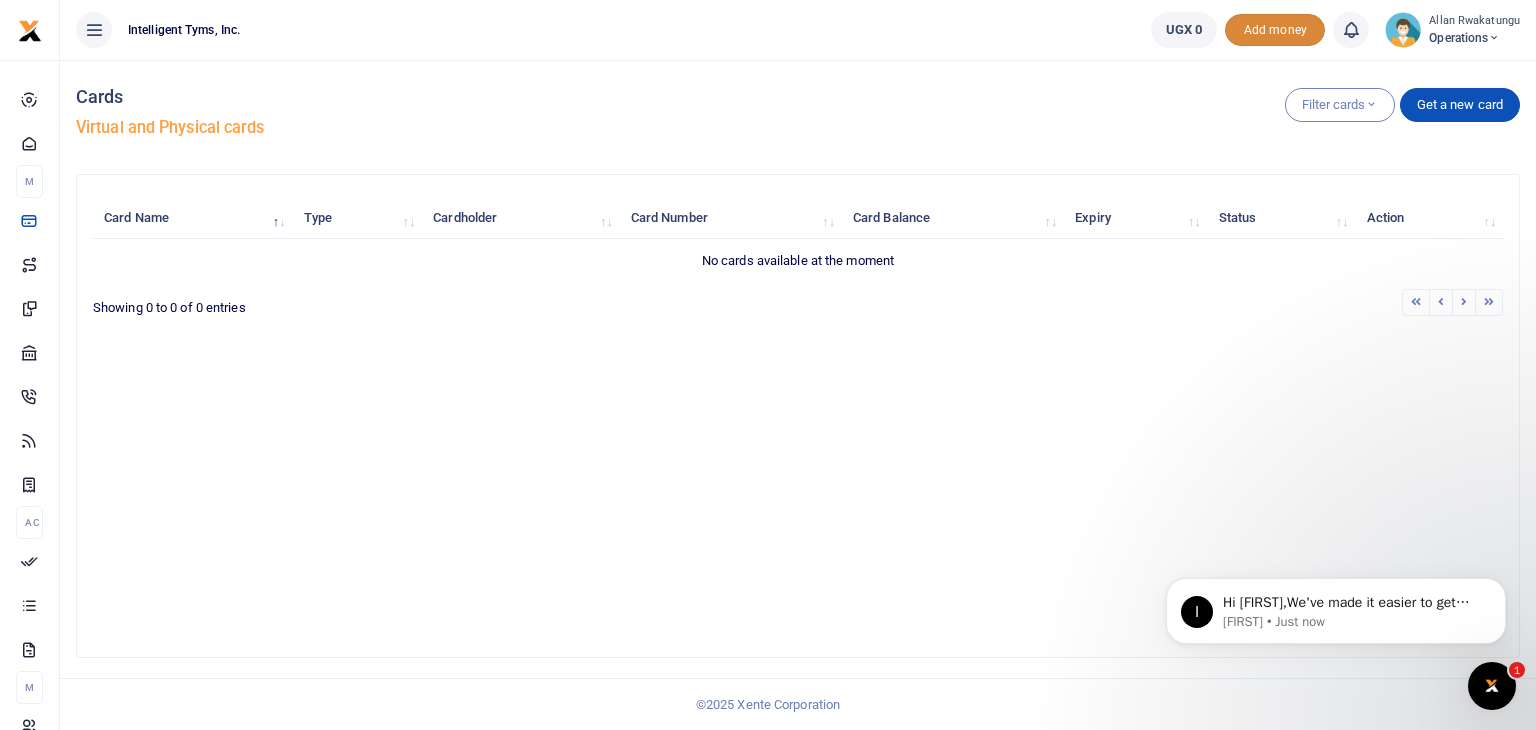 click on "Add money" at bounding box center (1275, 30) 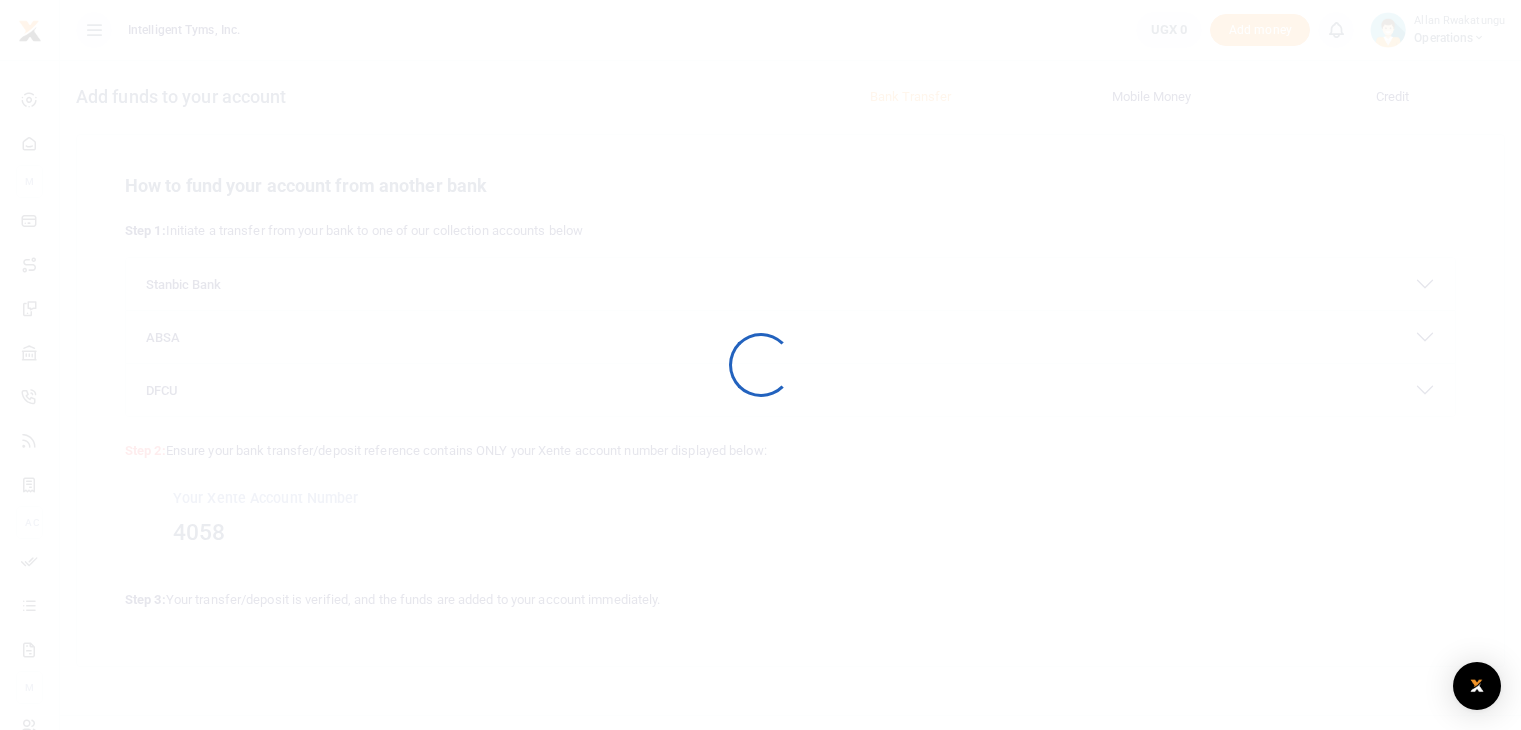 scroll, scrollTop: 0, scrollLeft: 0, axis: both 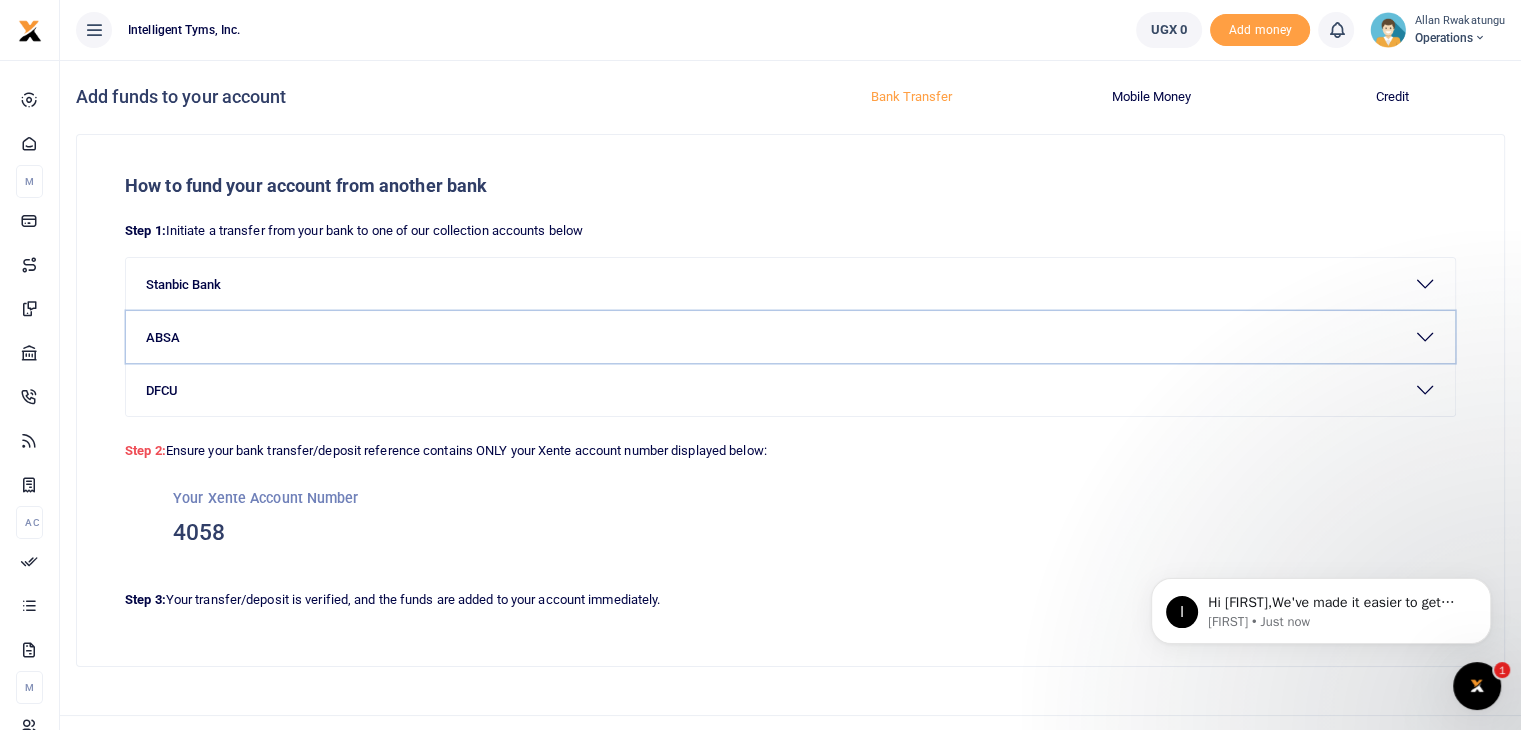 click on "ABSA" at bounding box center [790, 337] 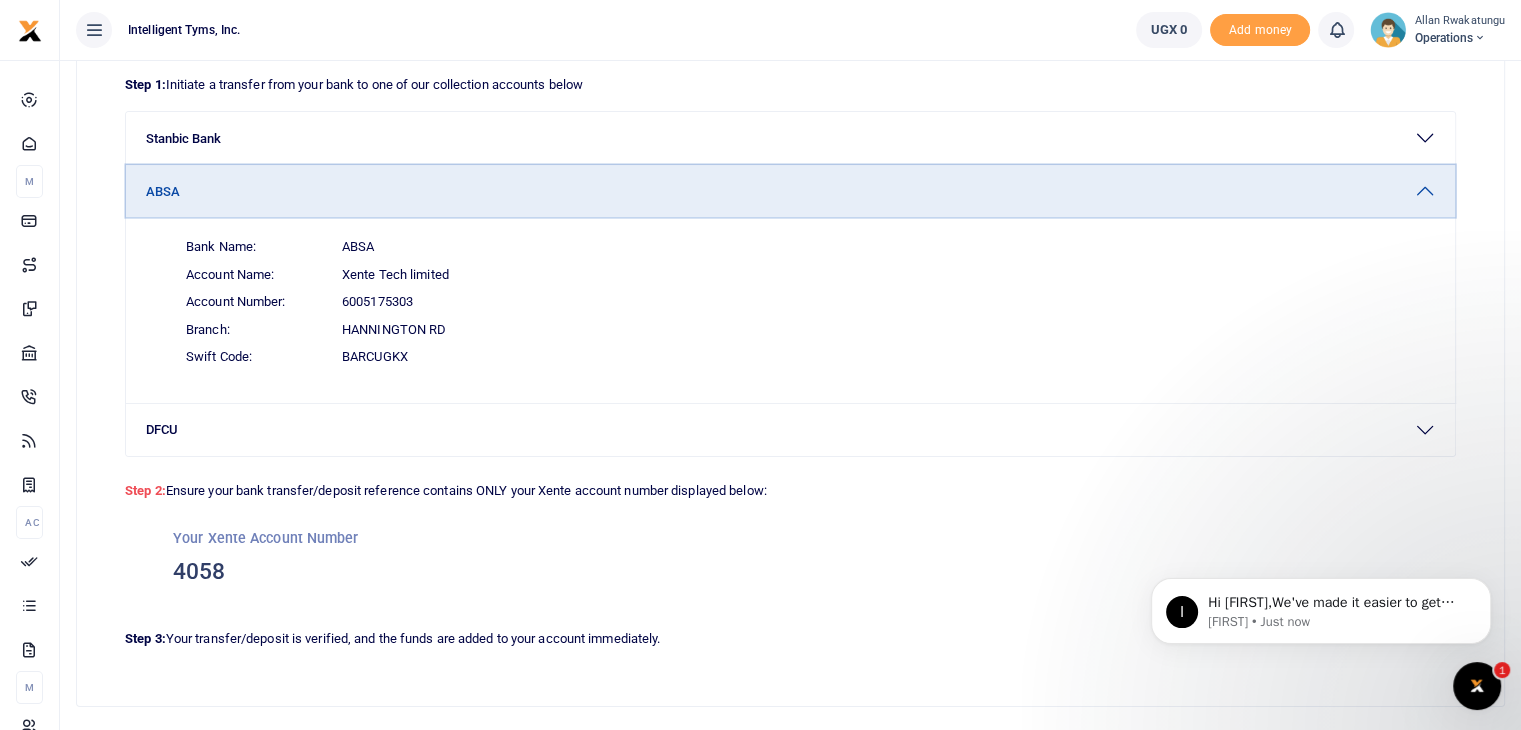 scroll, scrollTop: 22, scrollLeft: 0, axis: vertical 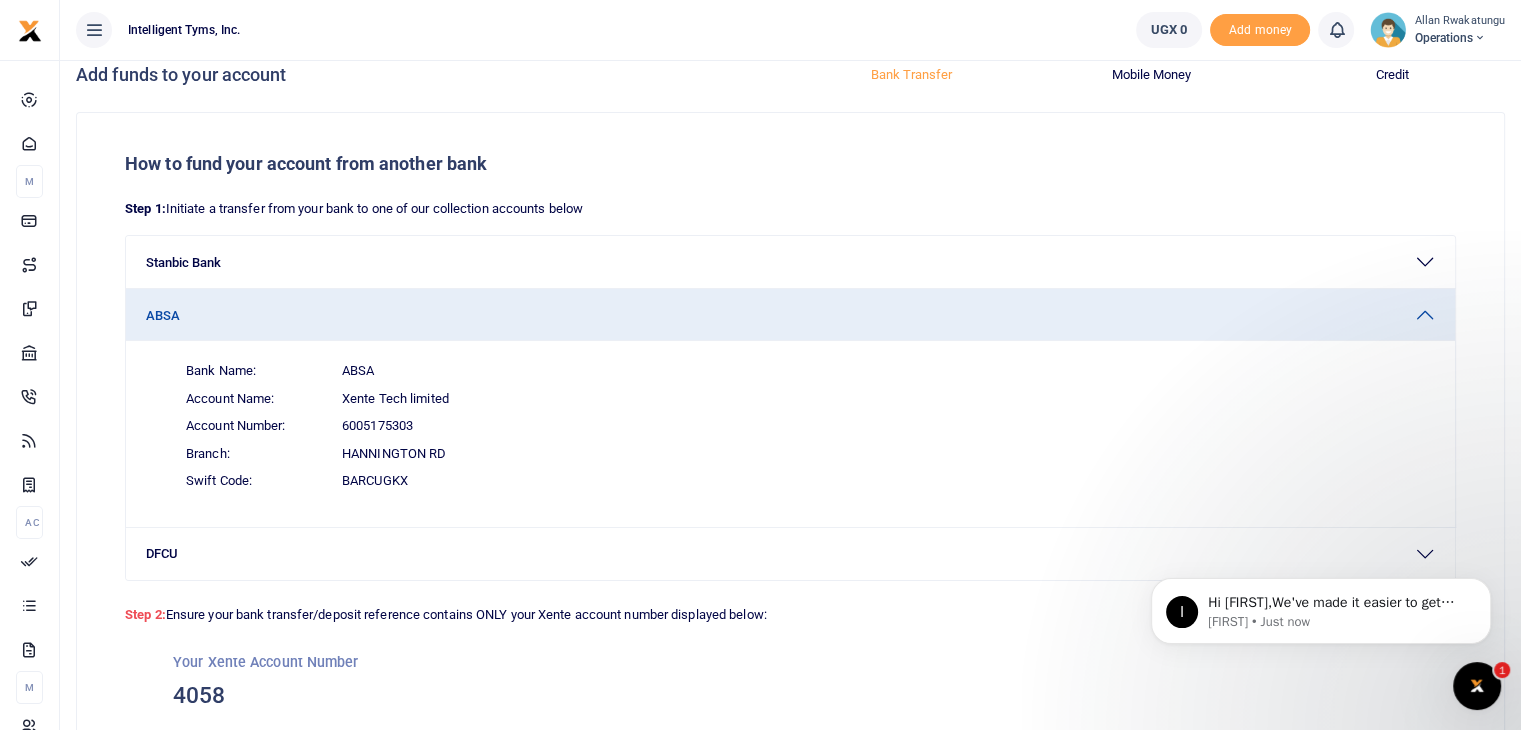 click on "UGX 0
Add money
Notifications  0" at bounding box center (1320, 30) 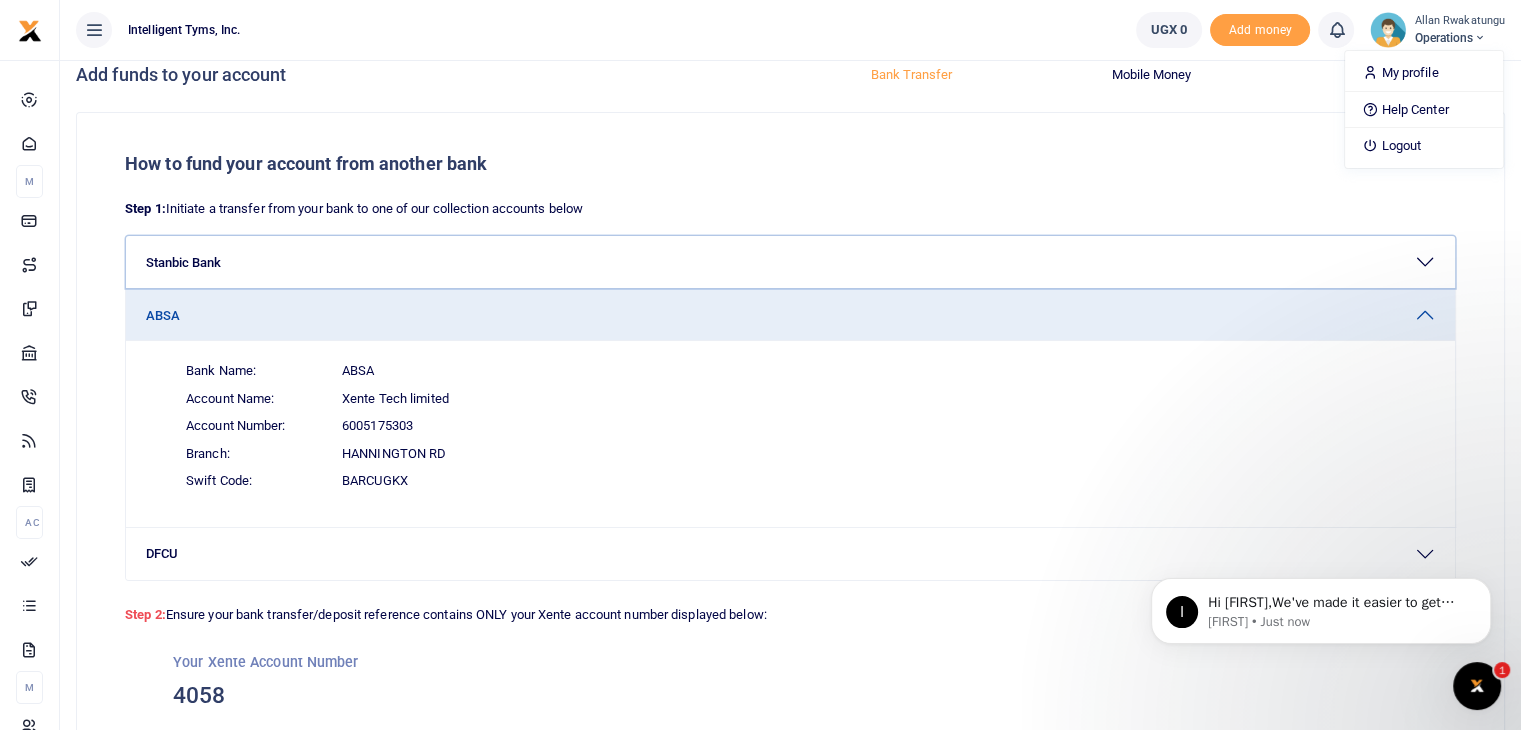 click on "Stanbic Bank" at bounding box center (790, 262) 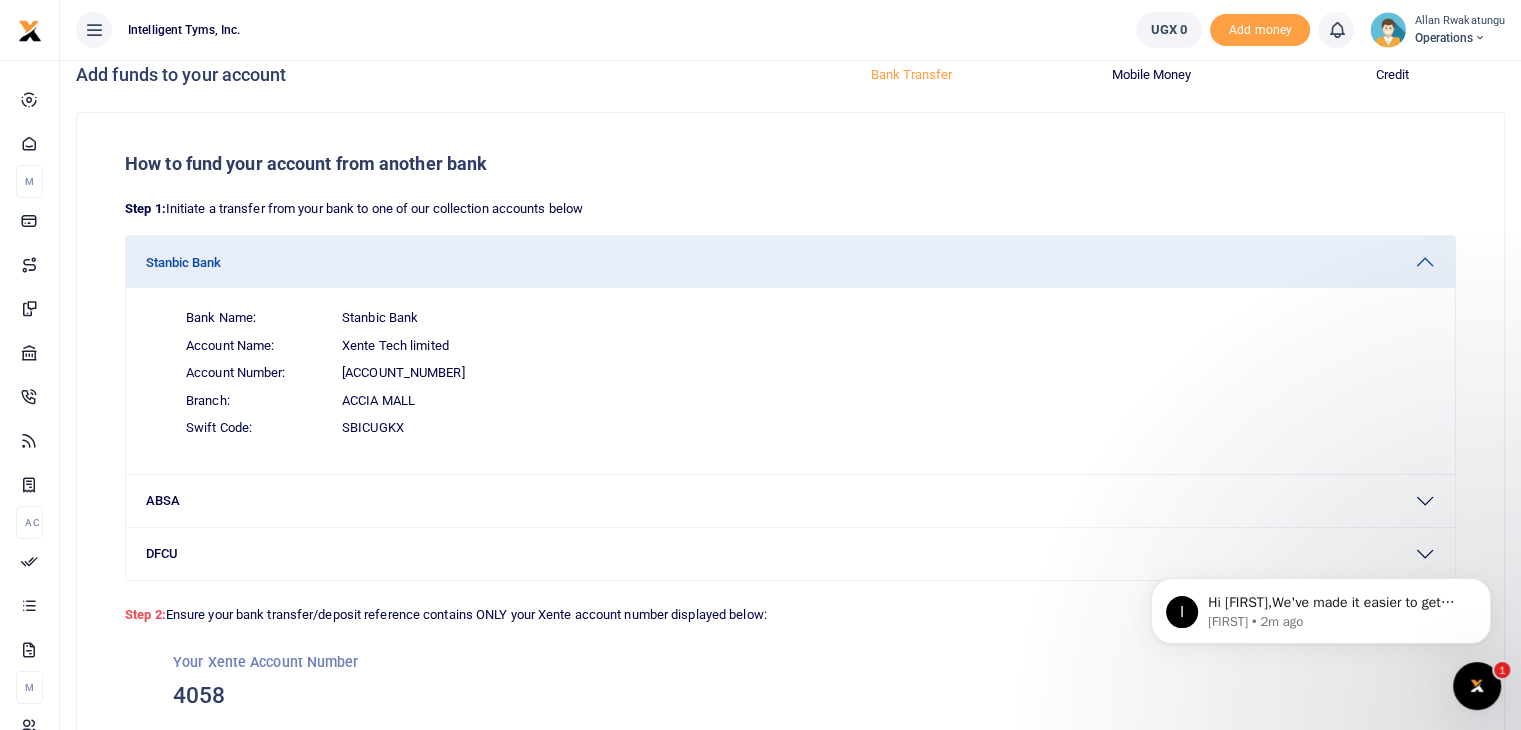 click on "How to fund your account from another bank
Step 1:  Initiate a transfer from your bank to one of our collection accounts below
Stanbic Bank
Bank Name: Stanbic Bank
Account Name: Xente Tech limited
Account Number: 9030013131677 Branch: ABSA" at bounding box center (790, 471) 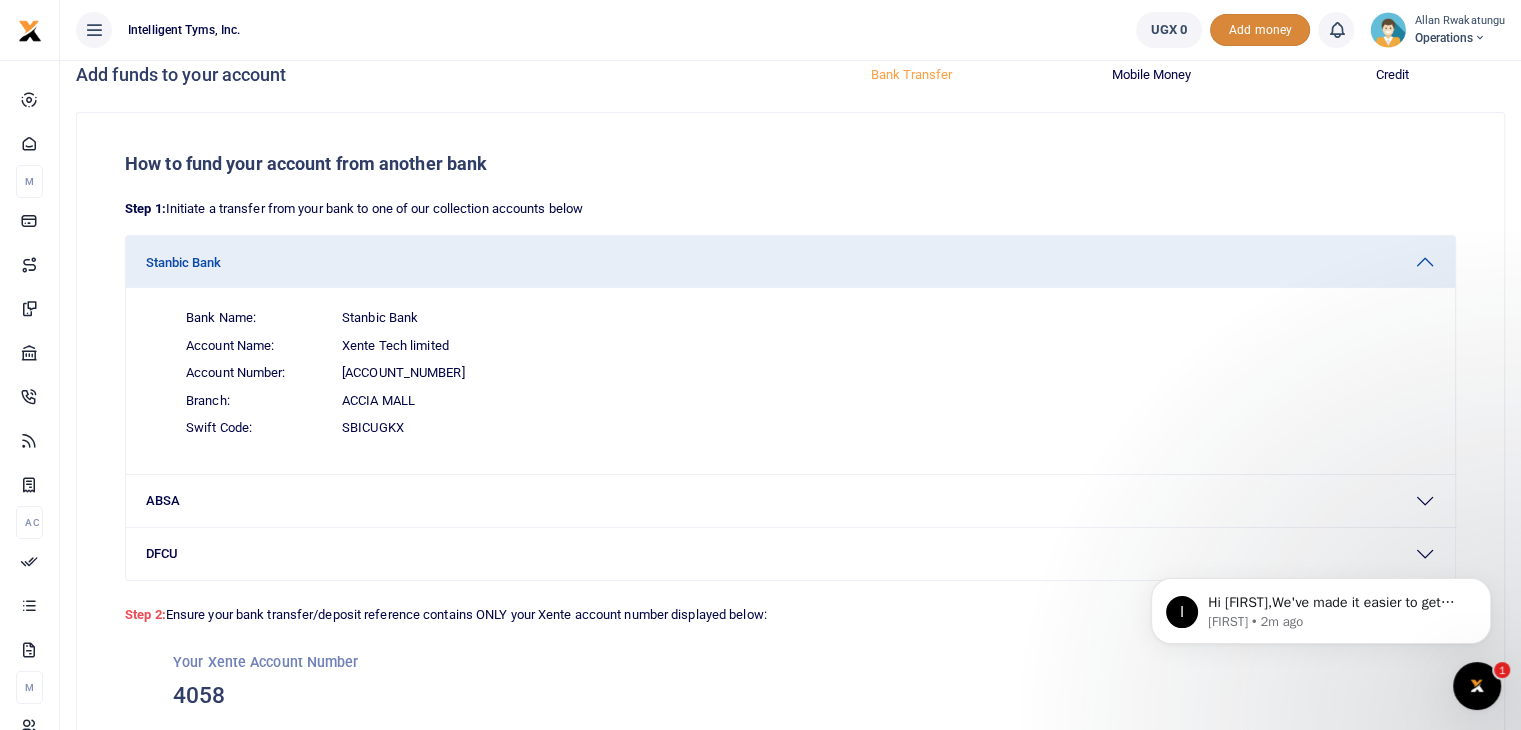 click on "Add money" at bounding box center [1260, 30] 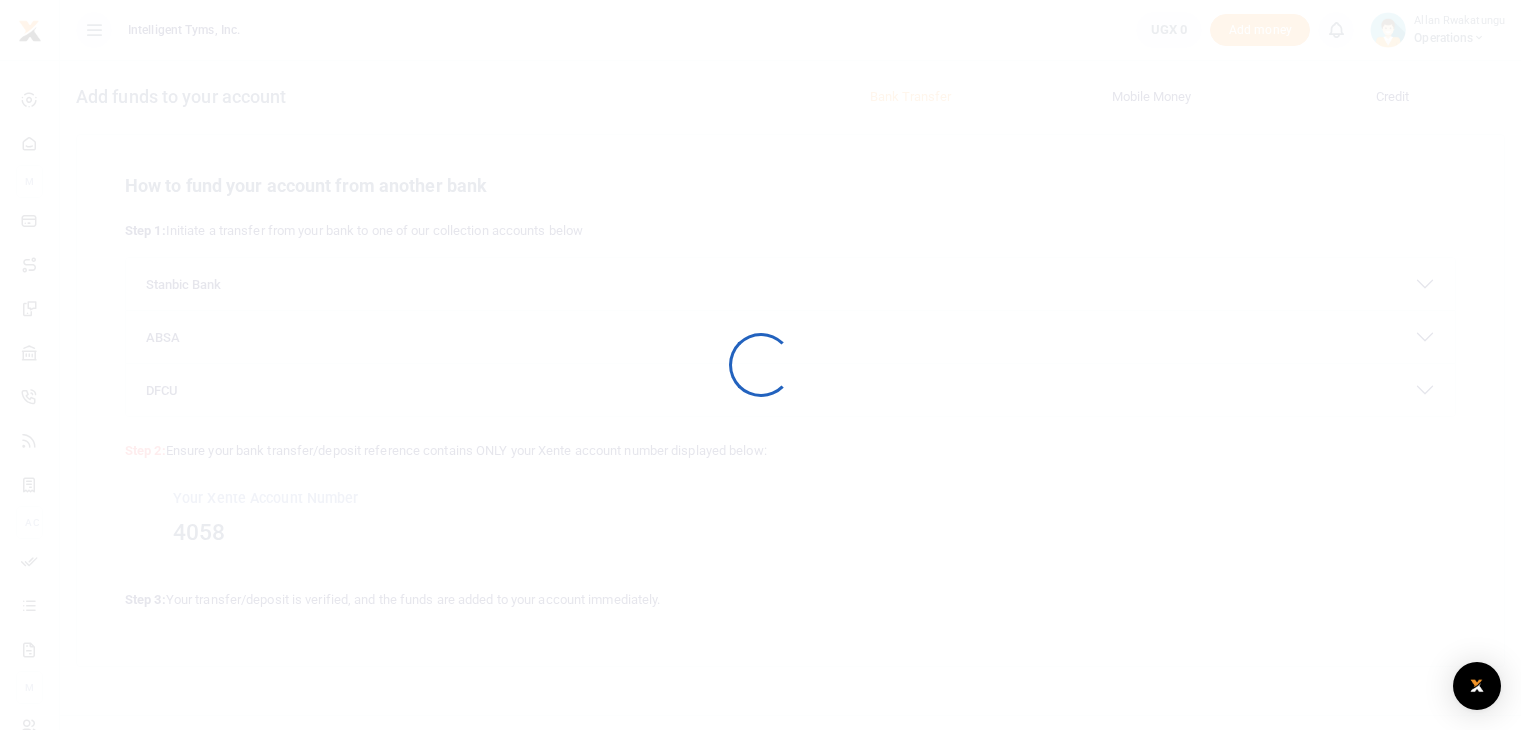 scroll, scrollTop: 0, scrollLeft: 0, axis: both 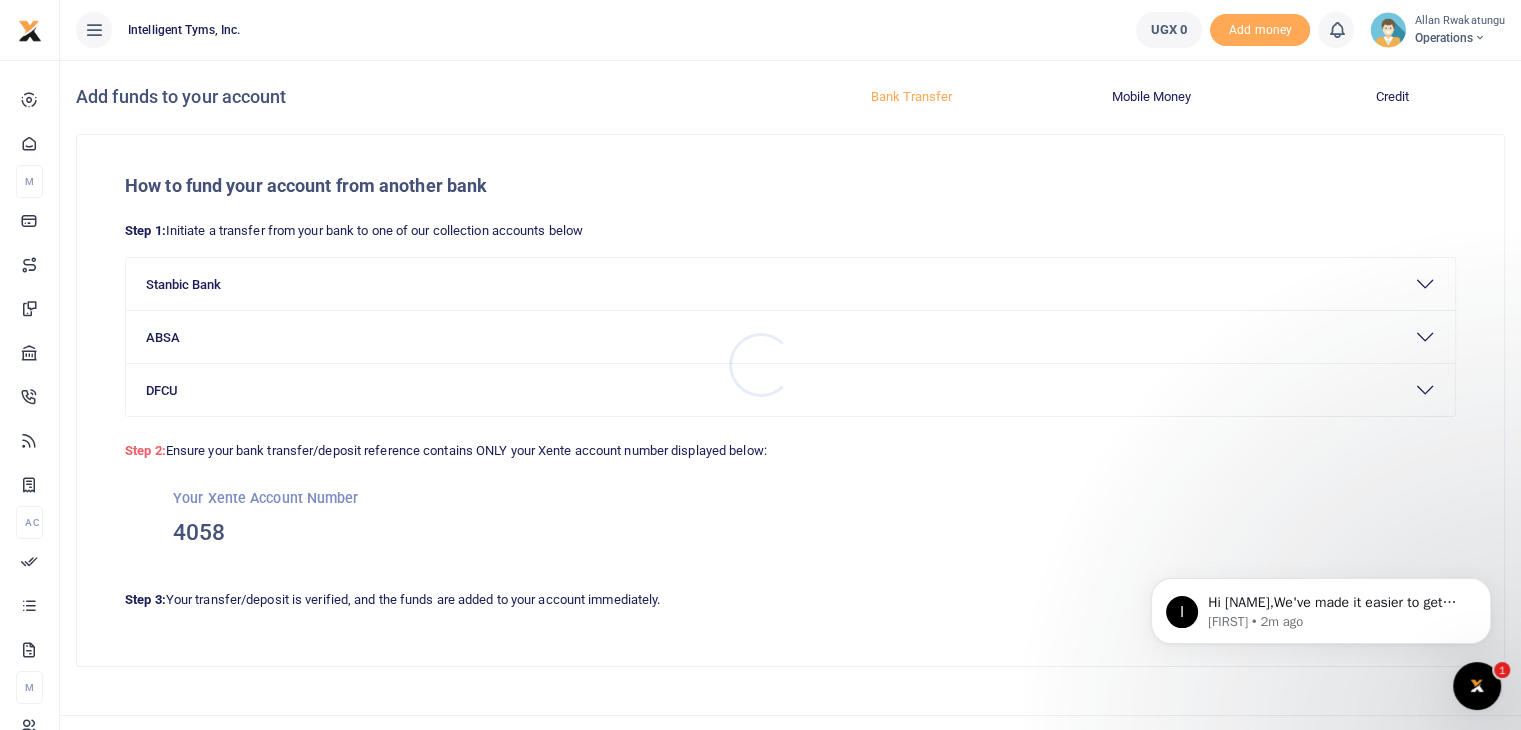 click at bounding box center (760, 365) 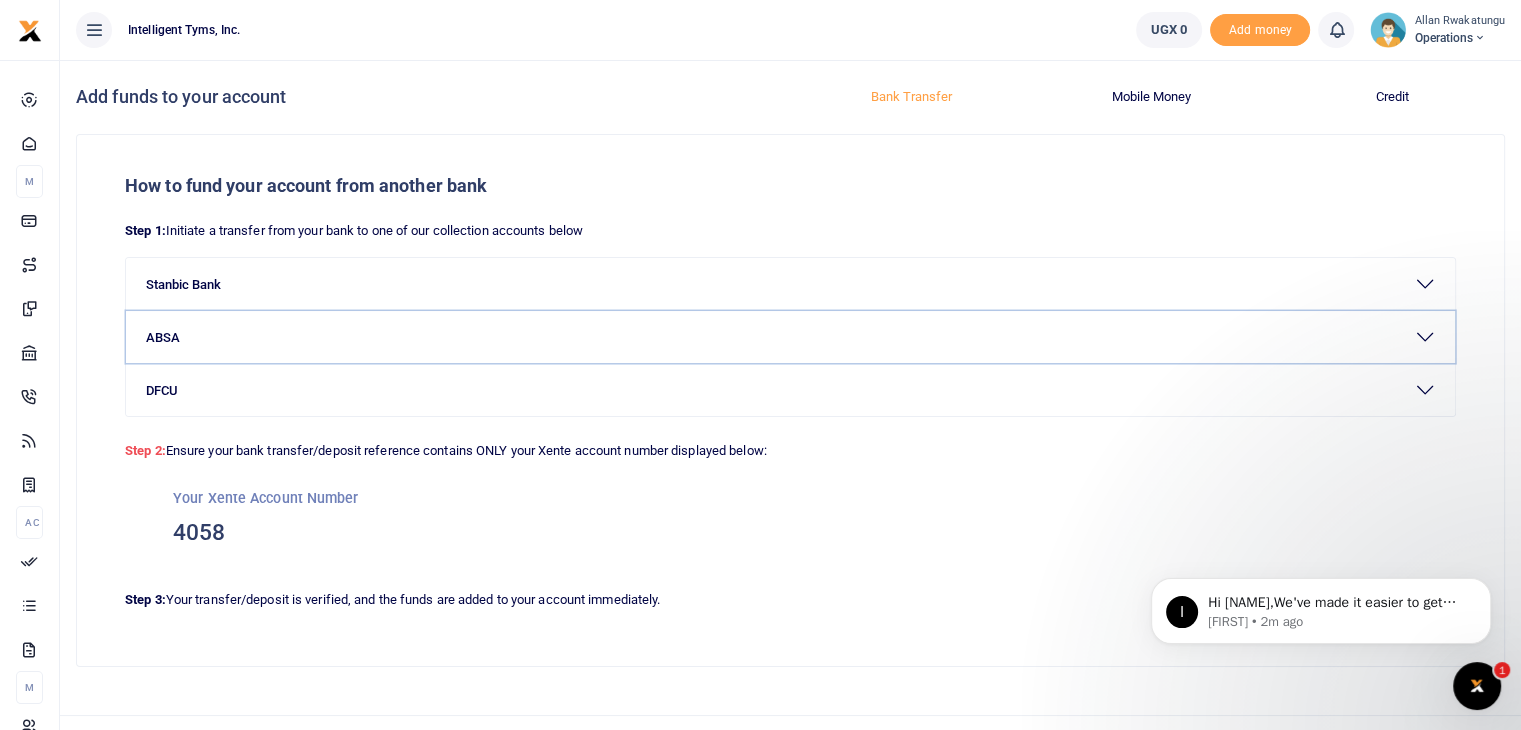 click on "ABSA" at bounding box center (790, 337) 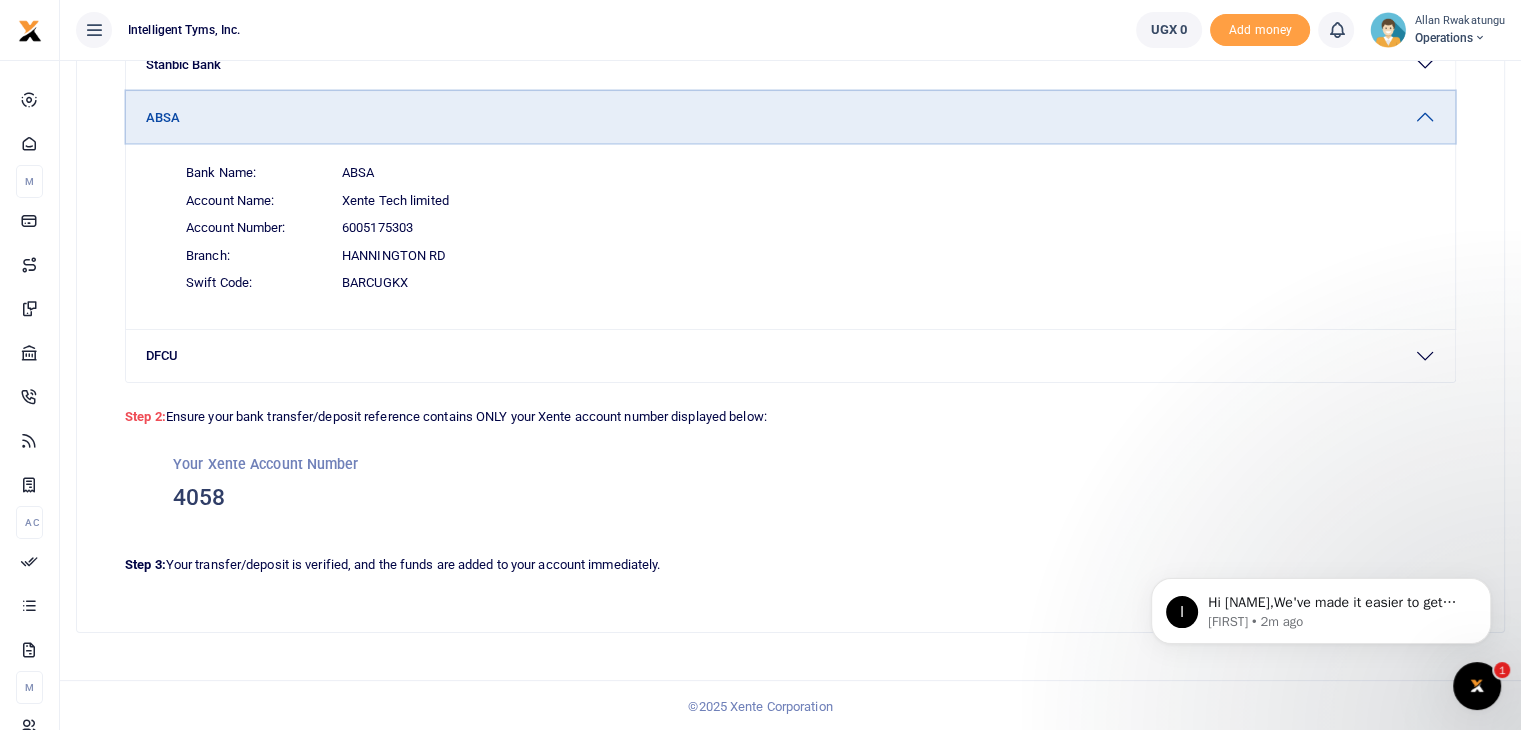scroll, scrollTop: 222, scrollLeft: 0, axis: vertical 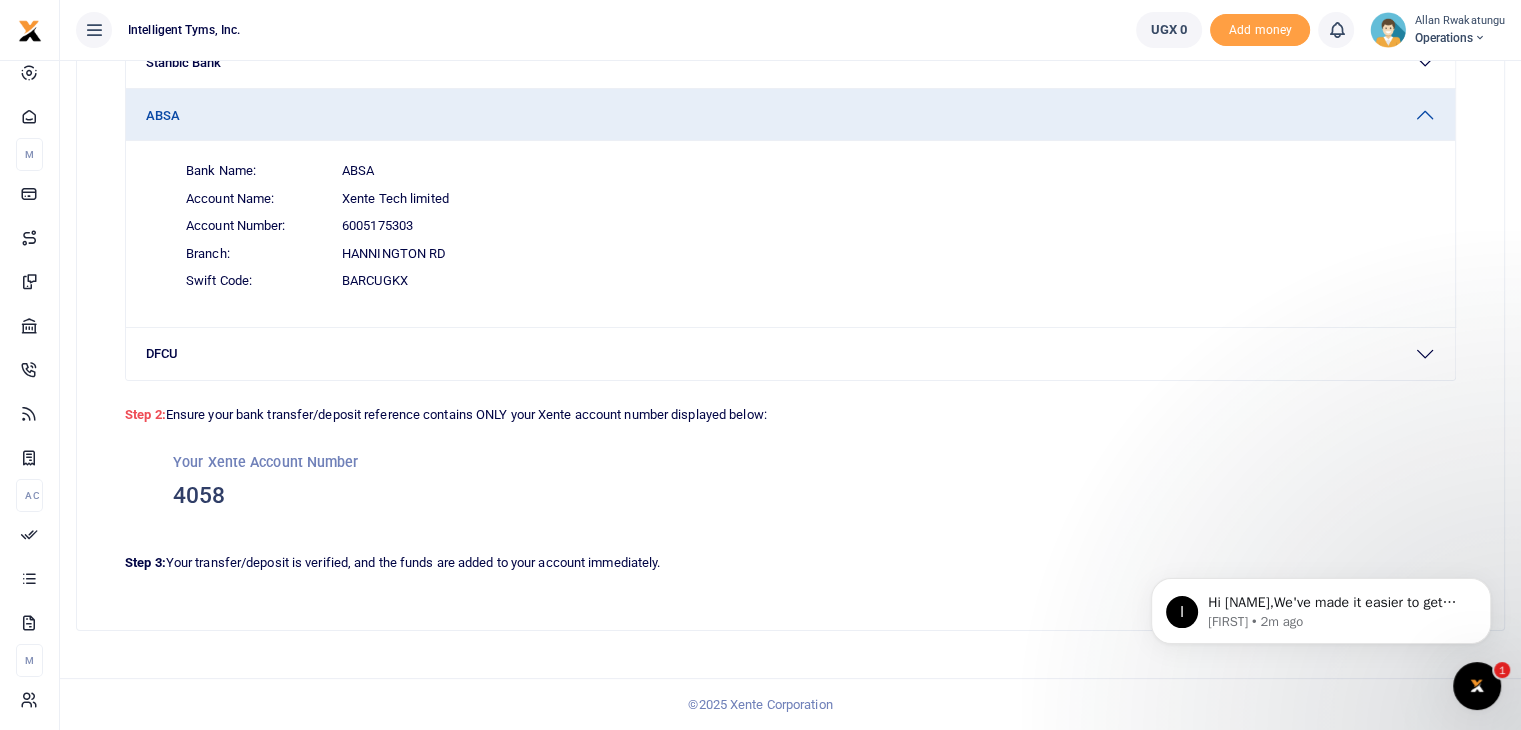 click on "Operations" at bounding box center (1459, 38) 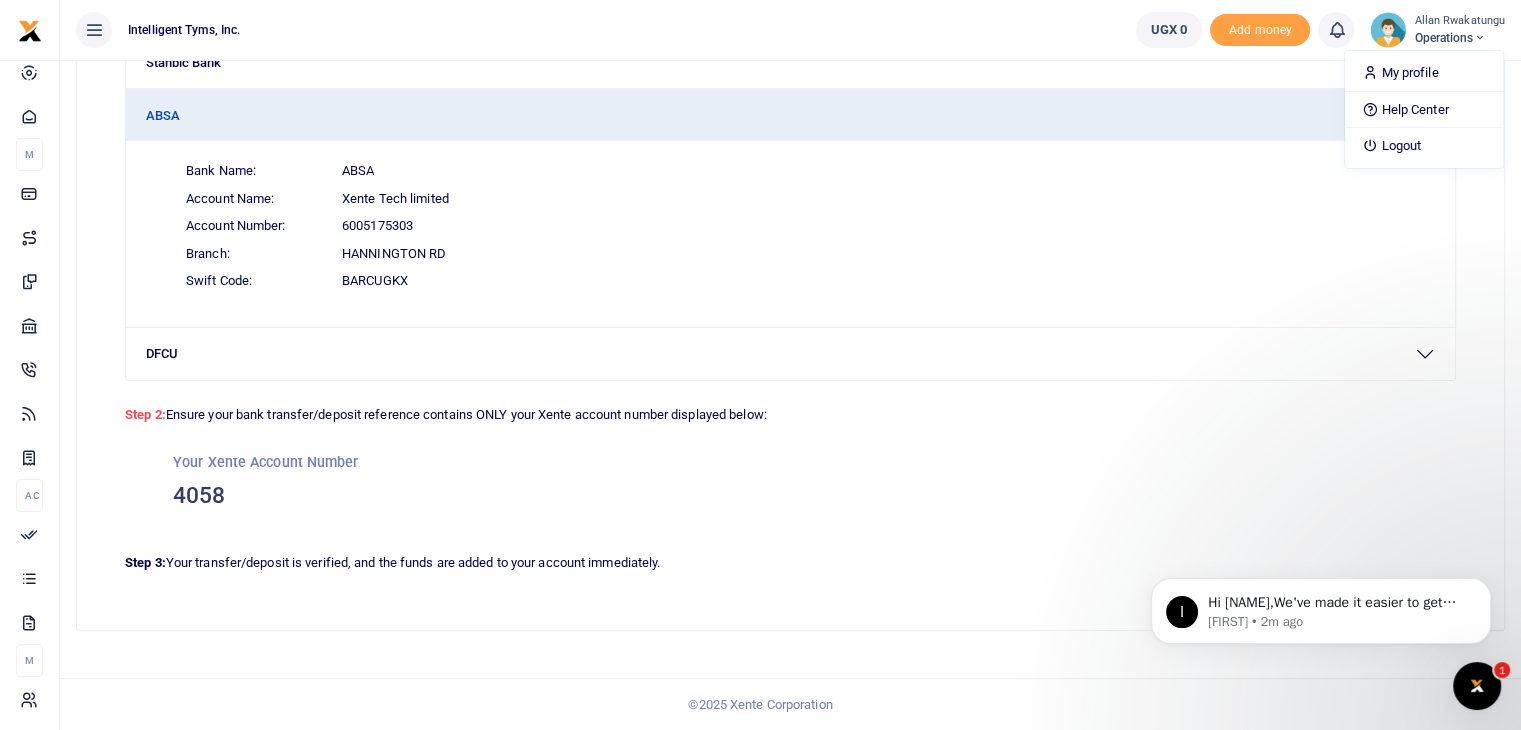click on "Bank Name: ABSA" at bounding box center (802, 171) 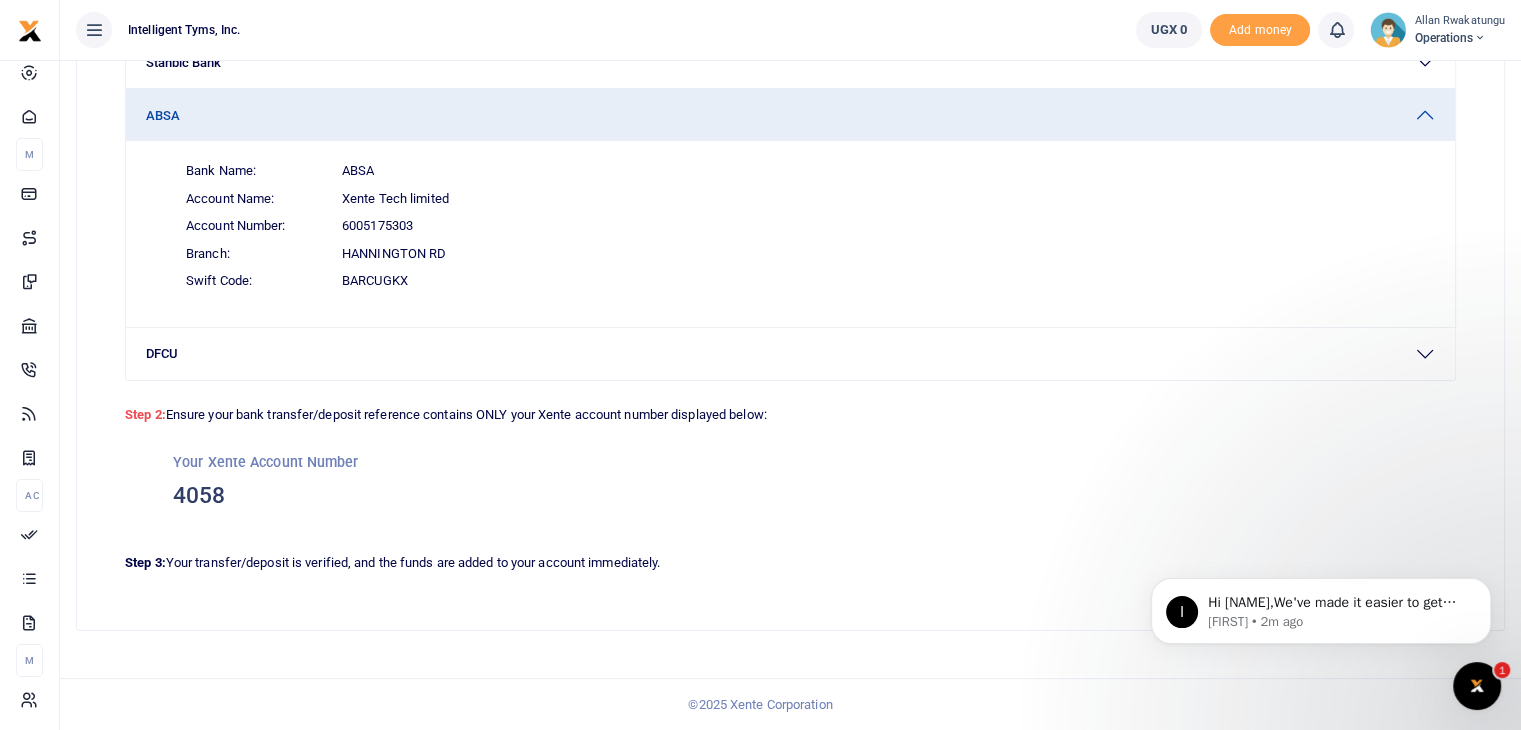 scroll, scrollTop: 0, scrollLeft: 0, axis: both 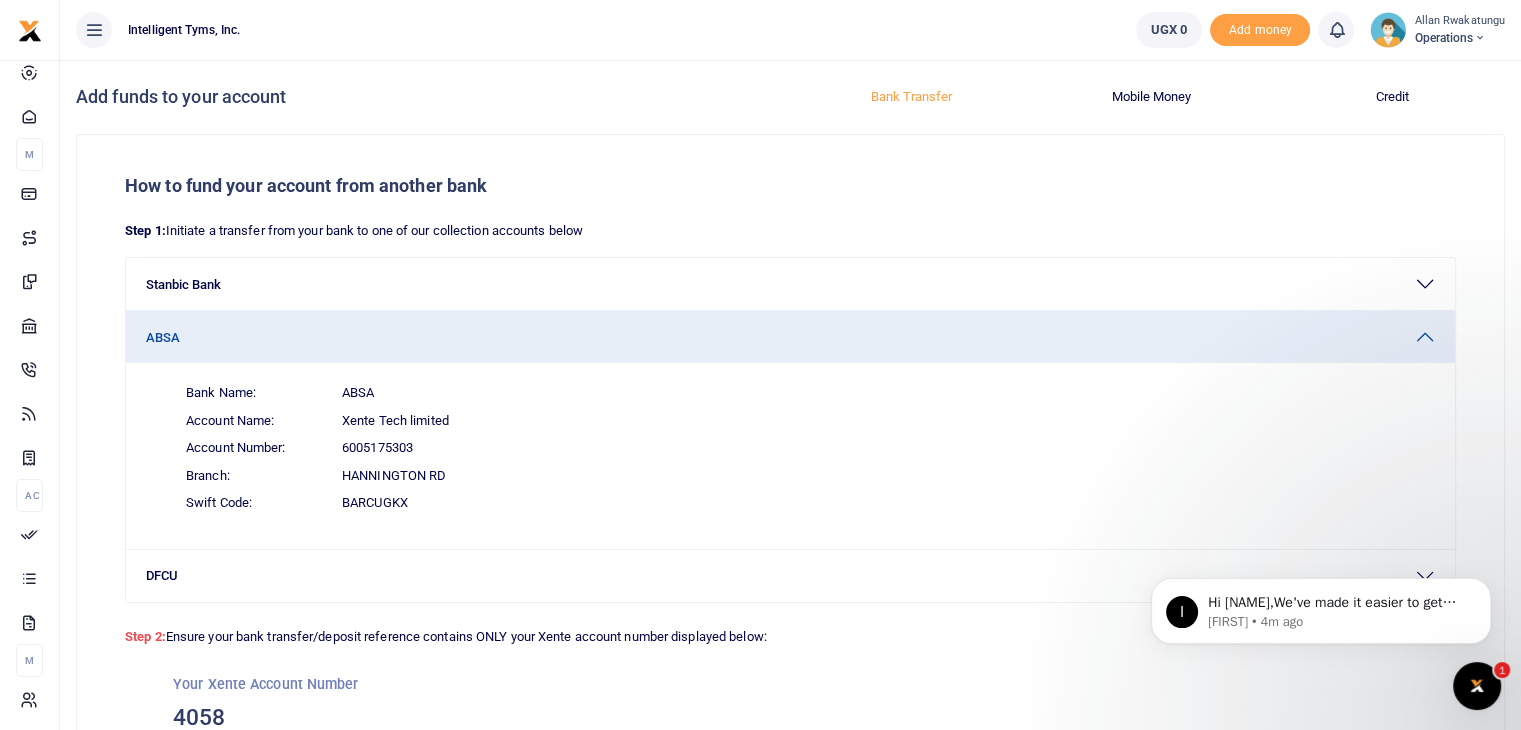 click on "Operations" at bounding box center [1459, 38] 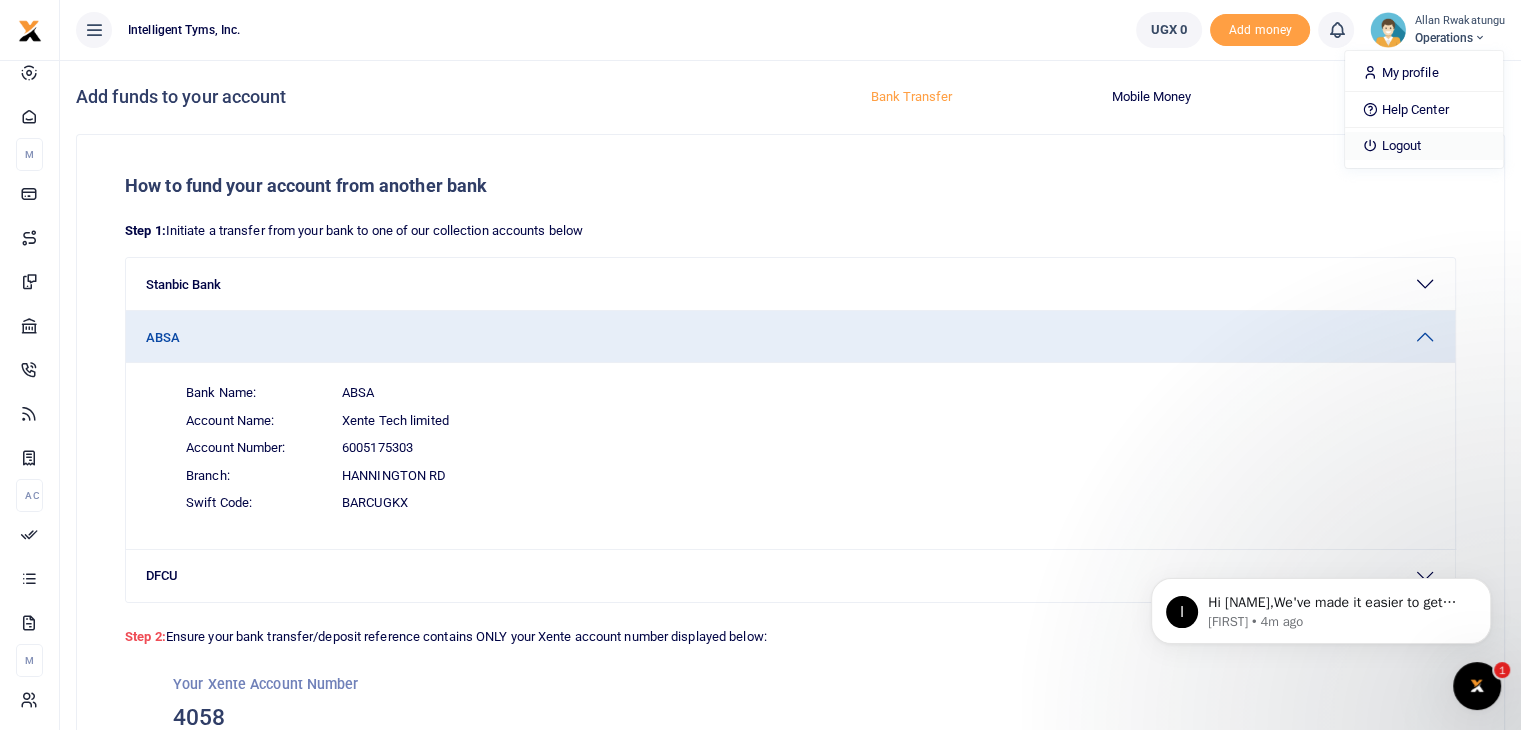 click on "Logout" at bounding box center [1424, 146] 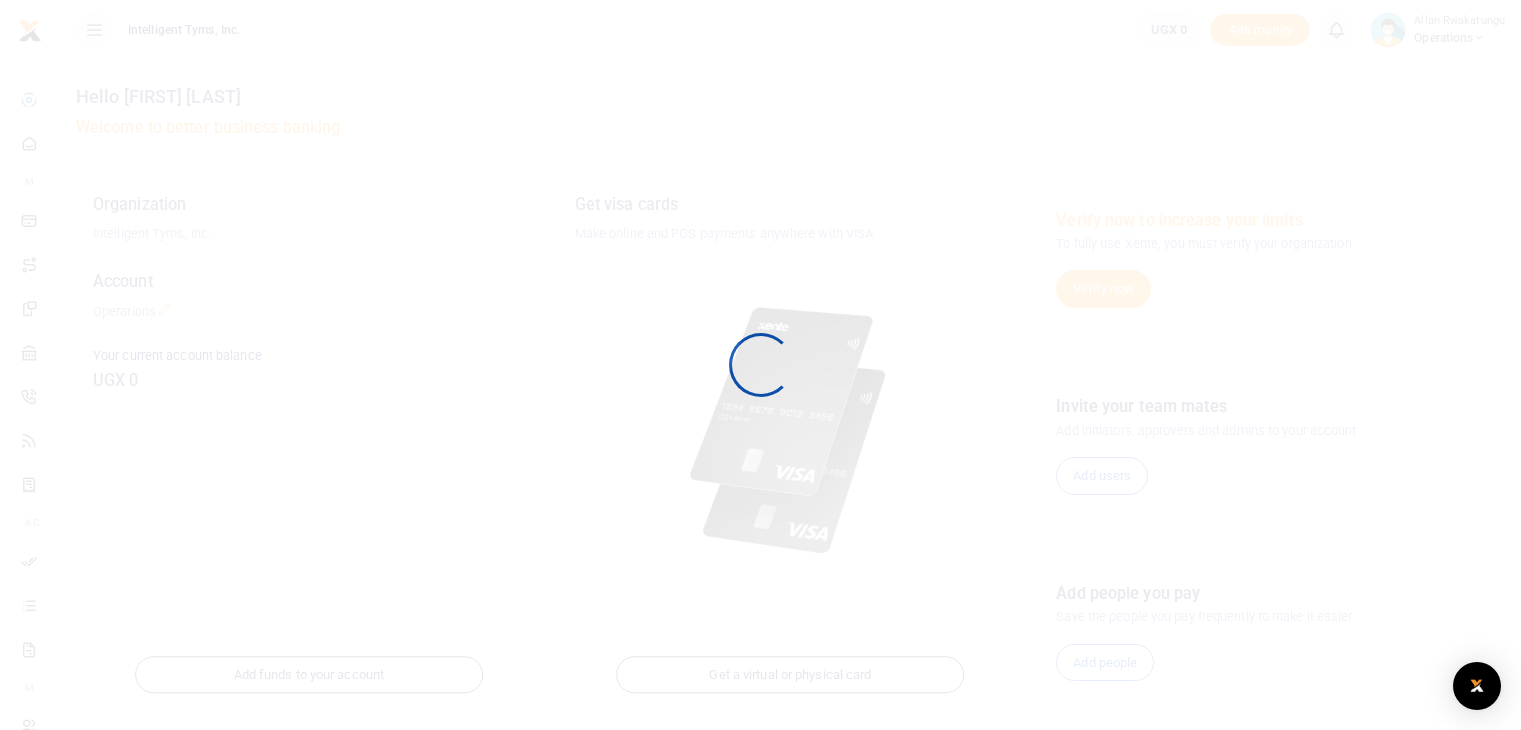 scroll, scrollTop: 0, scrollLeft: 0, axis: both 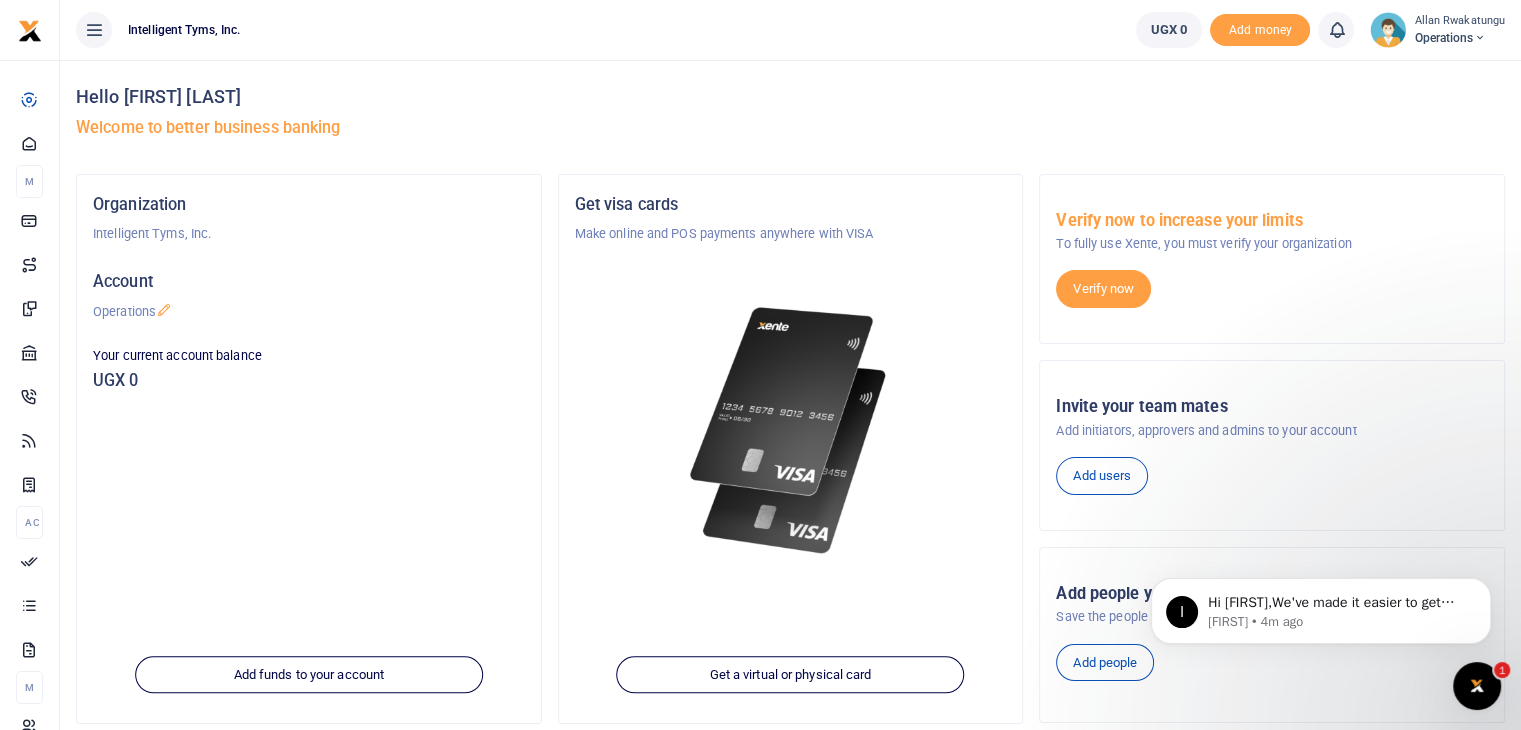 click on "Operations" at bounding box center [1459, 38] 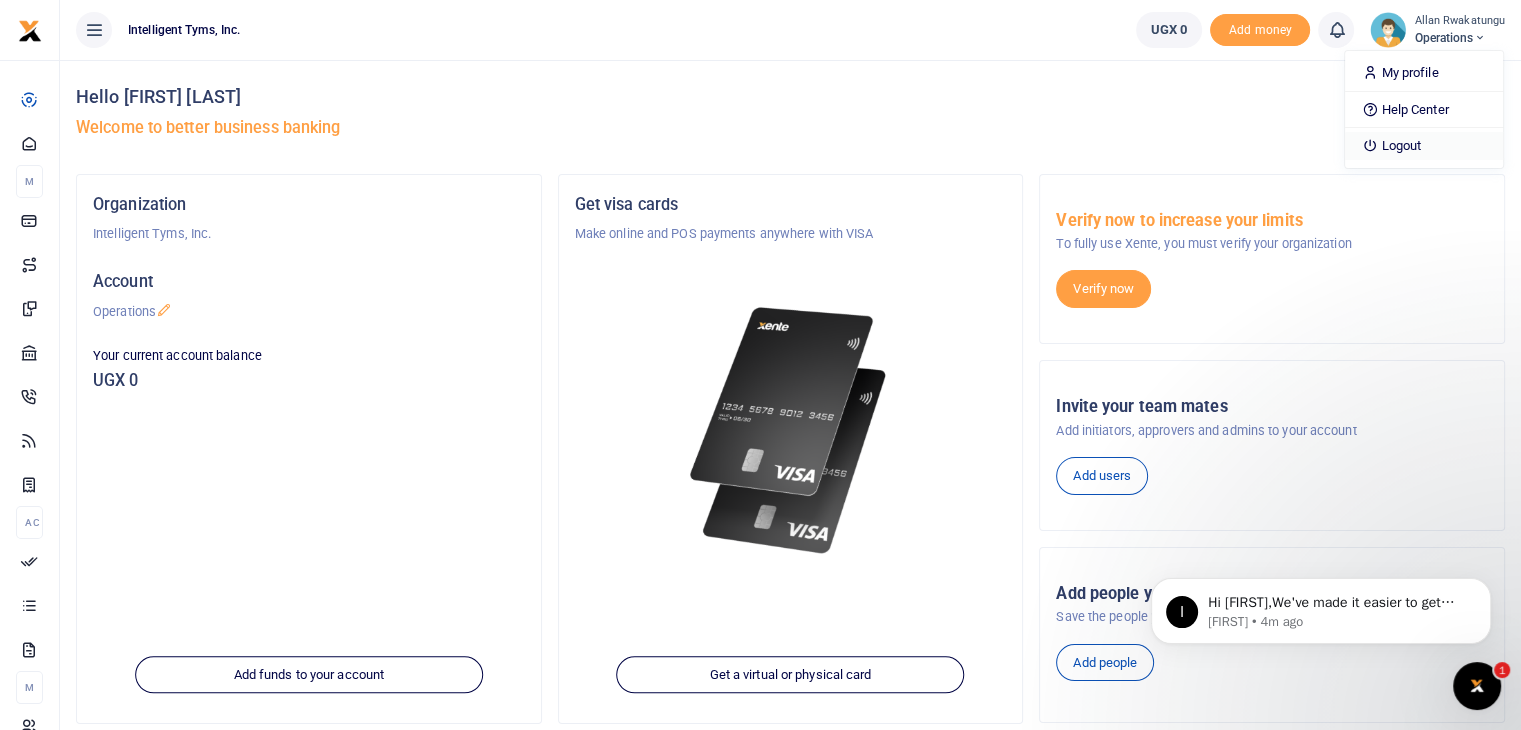 click on "Logout" at bounding box center [1424, 146] 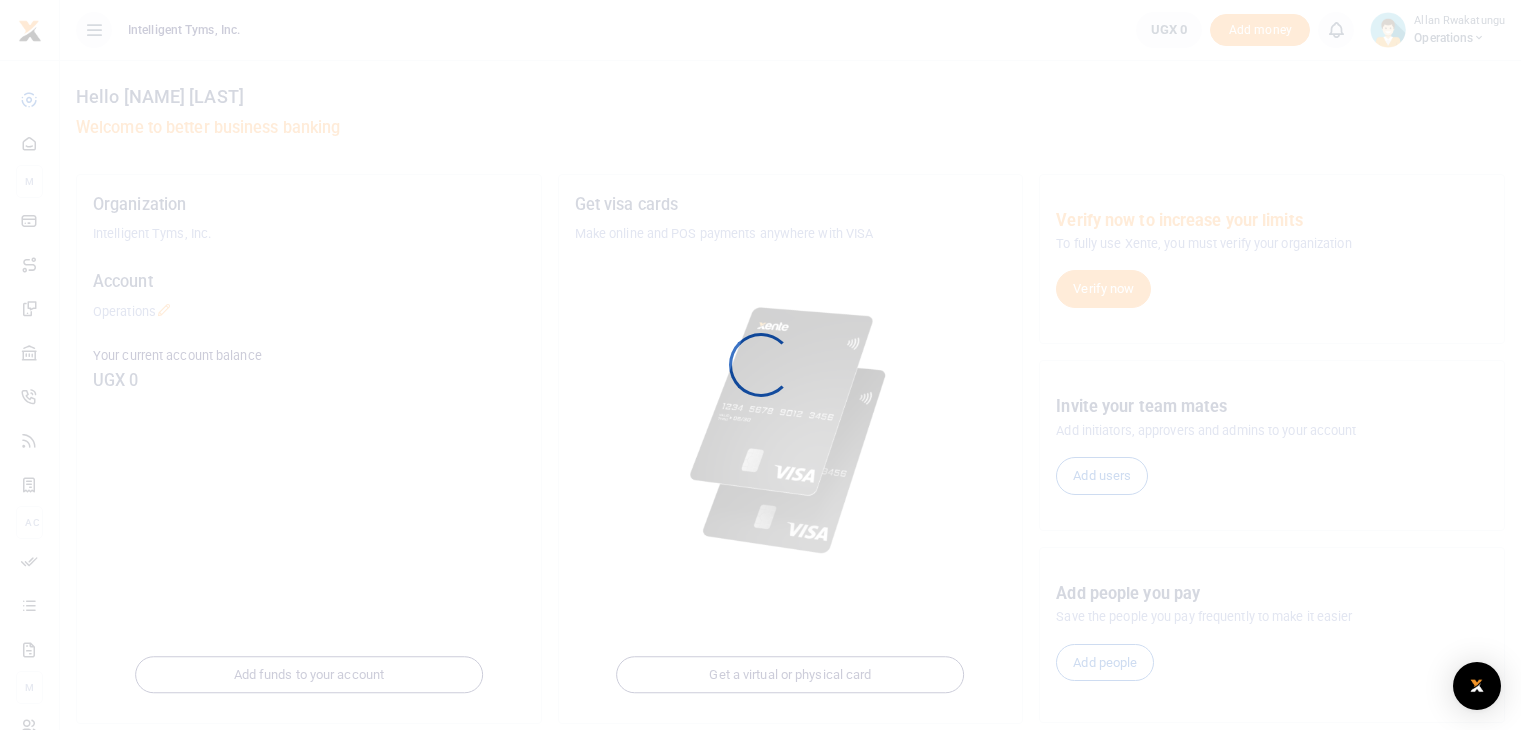 scroll, scrollTop: 0, scrollLeft: 0, axis: both 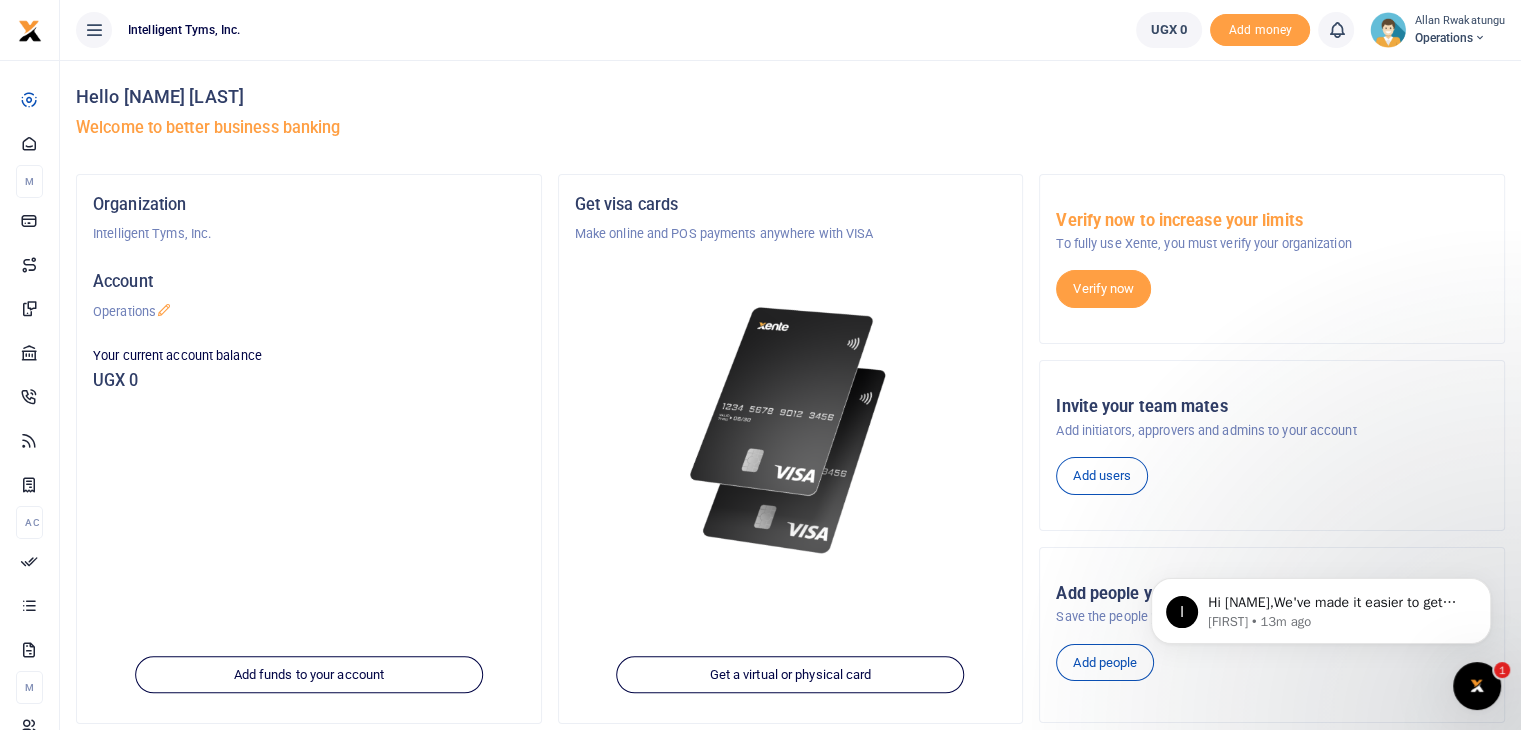 click on "Operations" at bounding box center [1459, 38] 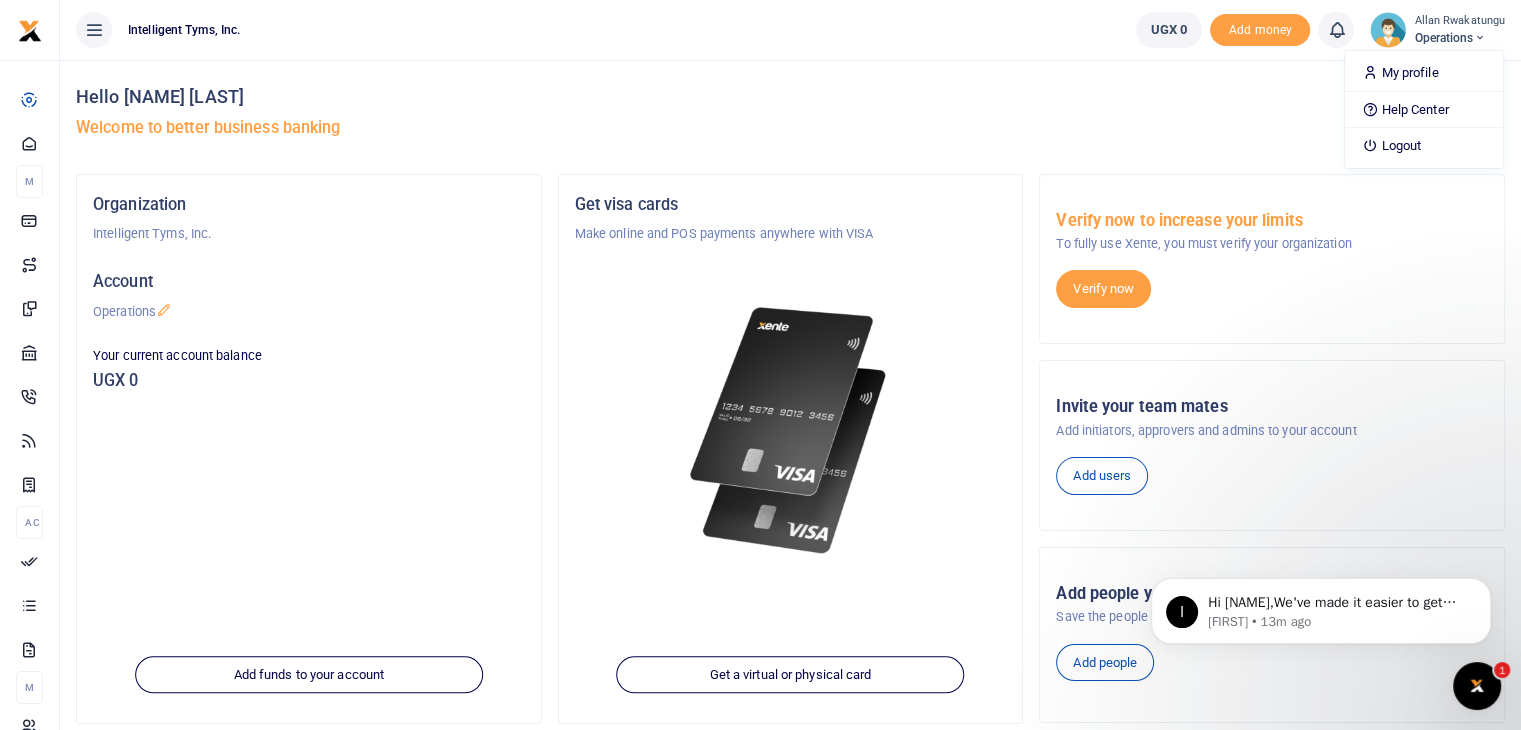 click on "Hello [NAME] [LAST]
Welcome to better business banking" at bounding box center [790, 117] 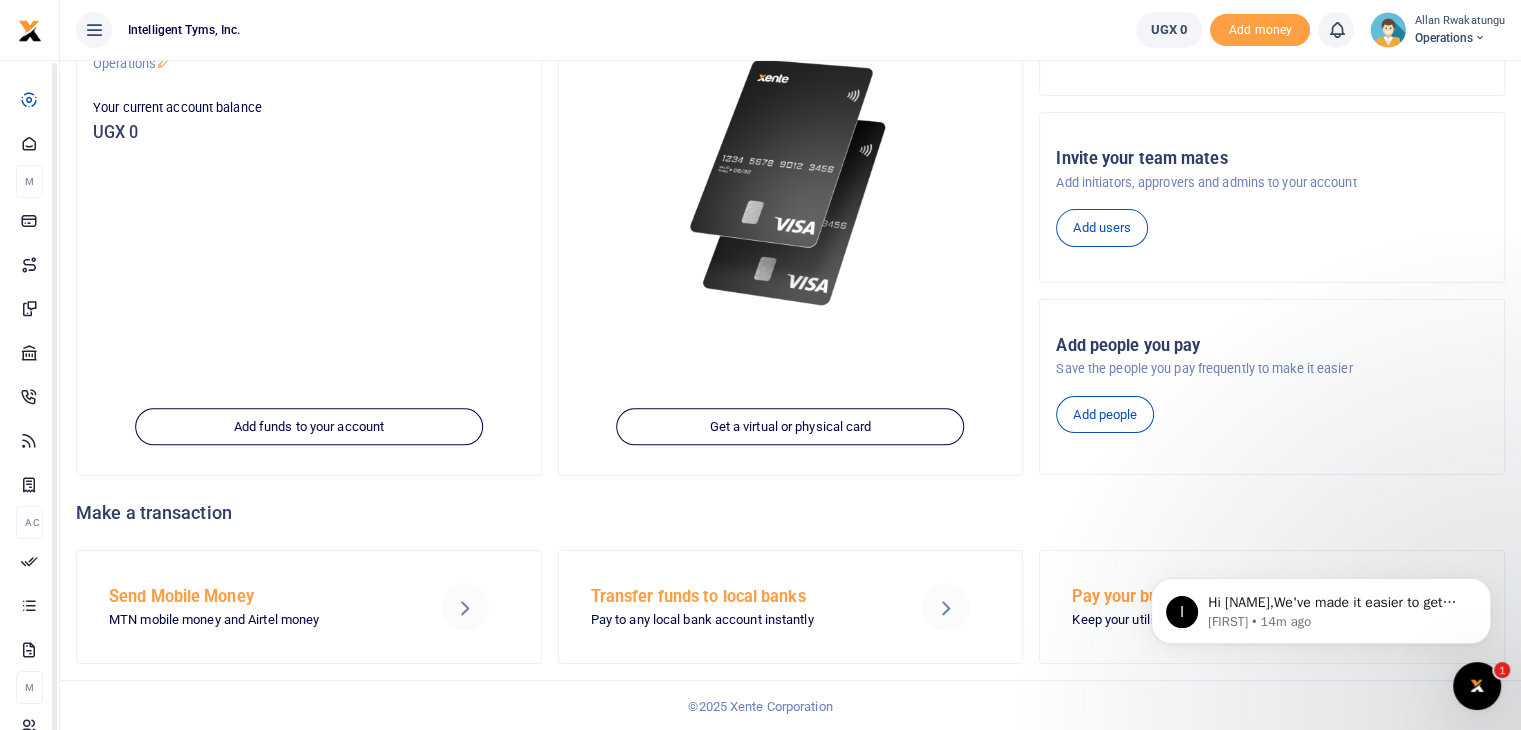 scroll, scrollTop: 0, scrollLeft: 0, axis: both 